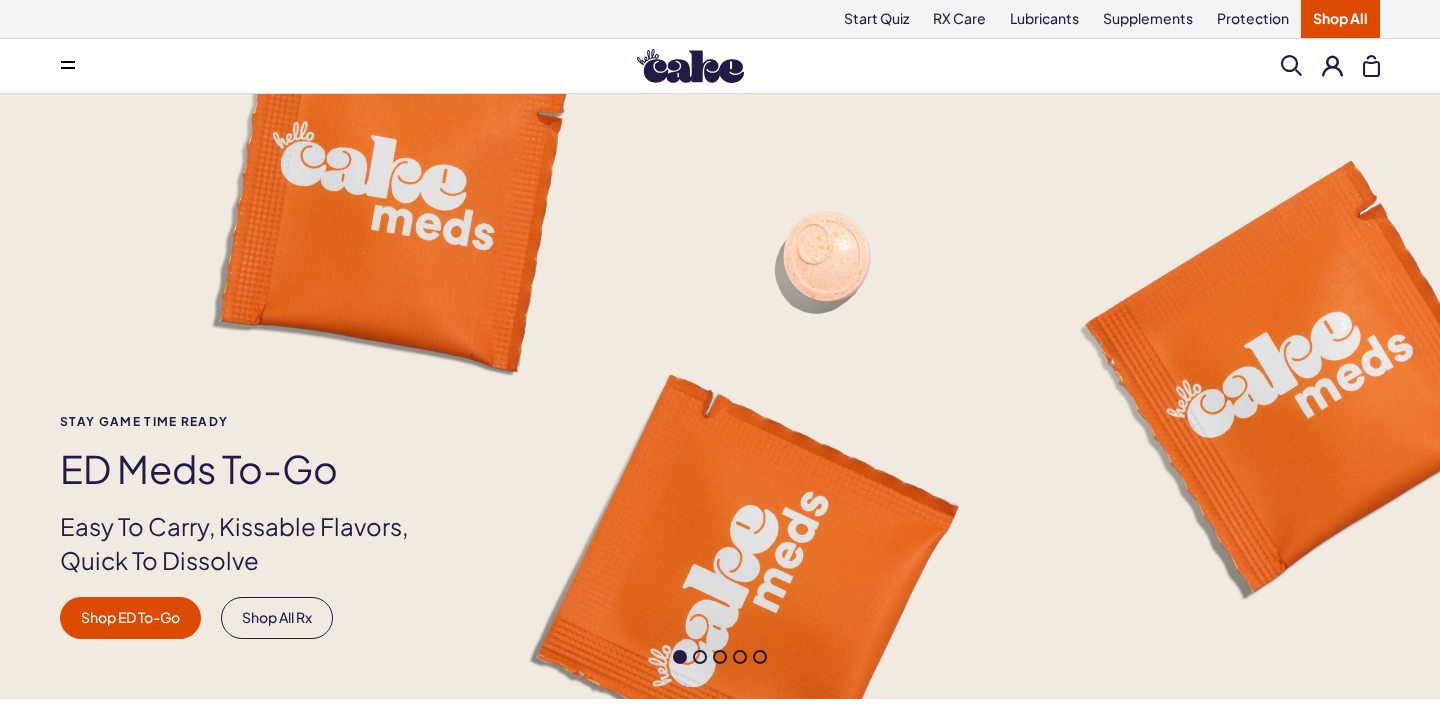 scroll, scrollTop: 0, scrollLeft: 0, axis: both 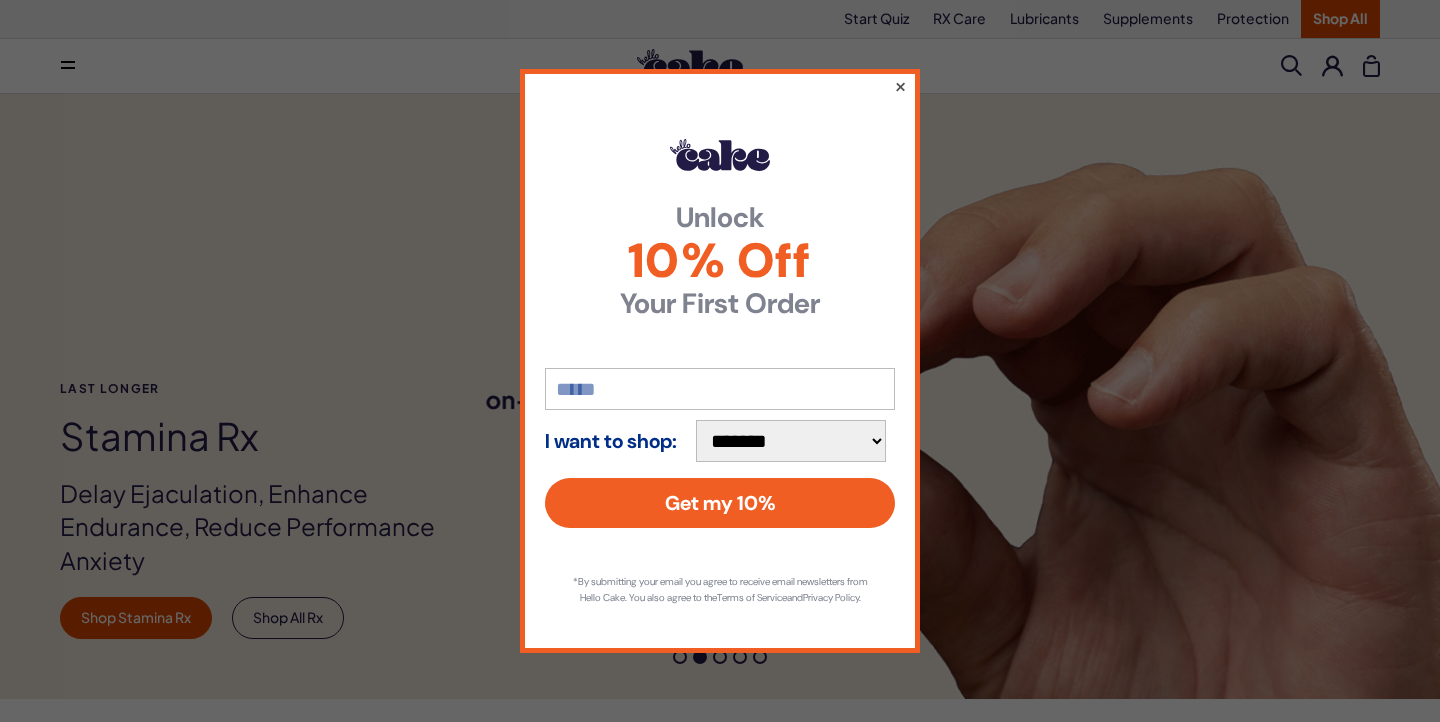 click on "×" at bounding box center (900, 86) 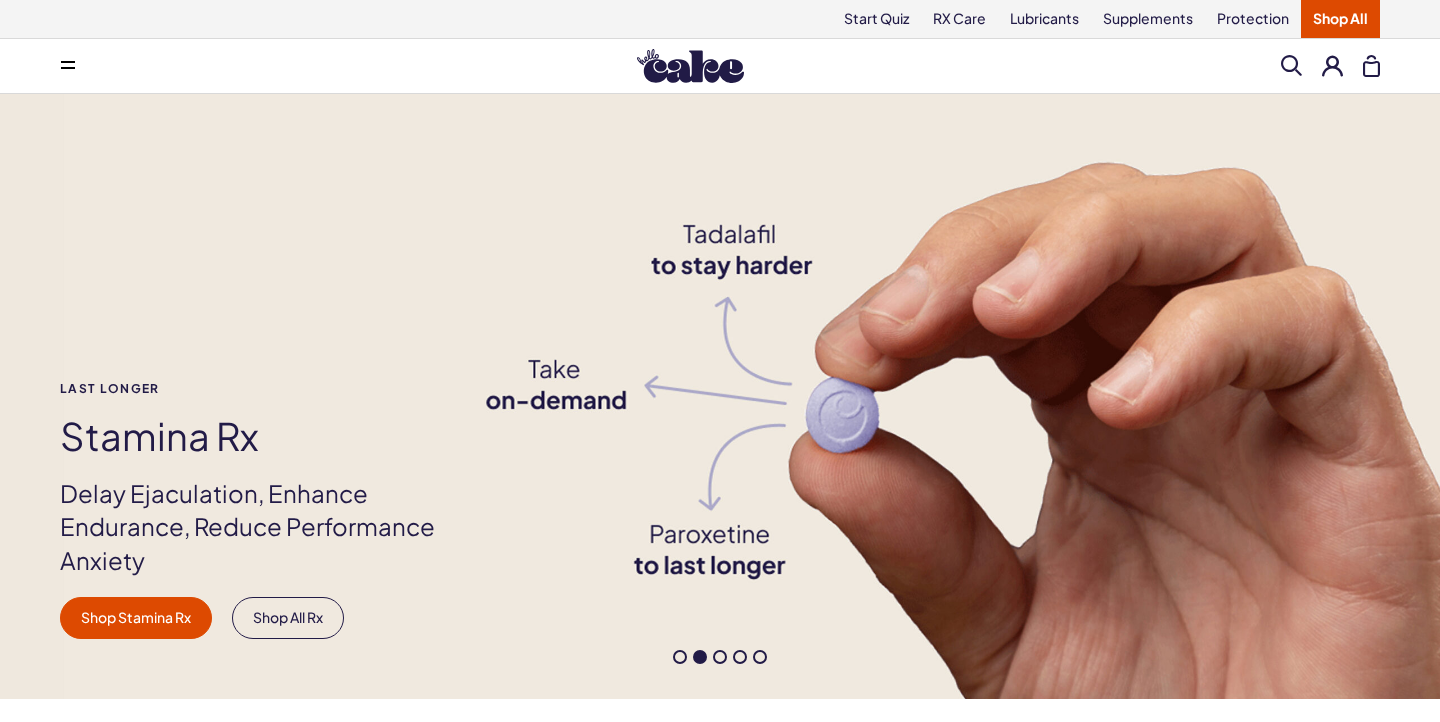 click at bounding box center [1332, 65] 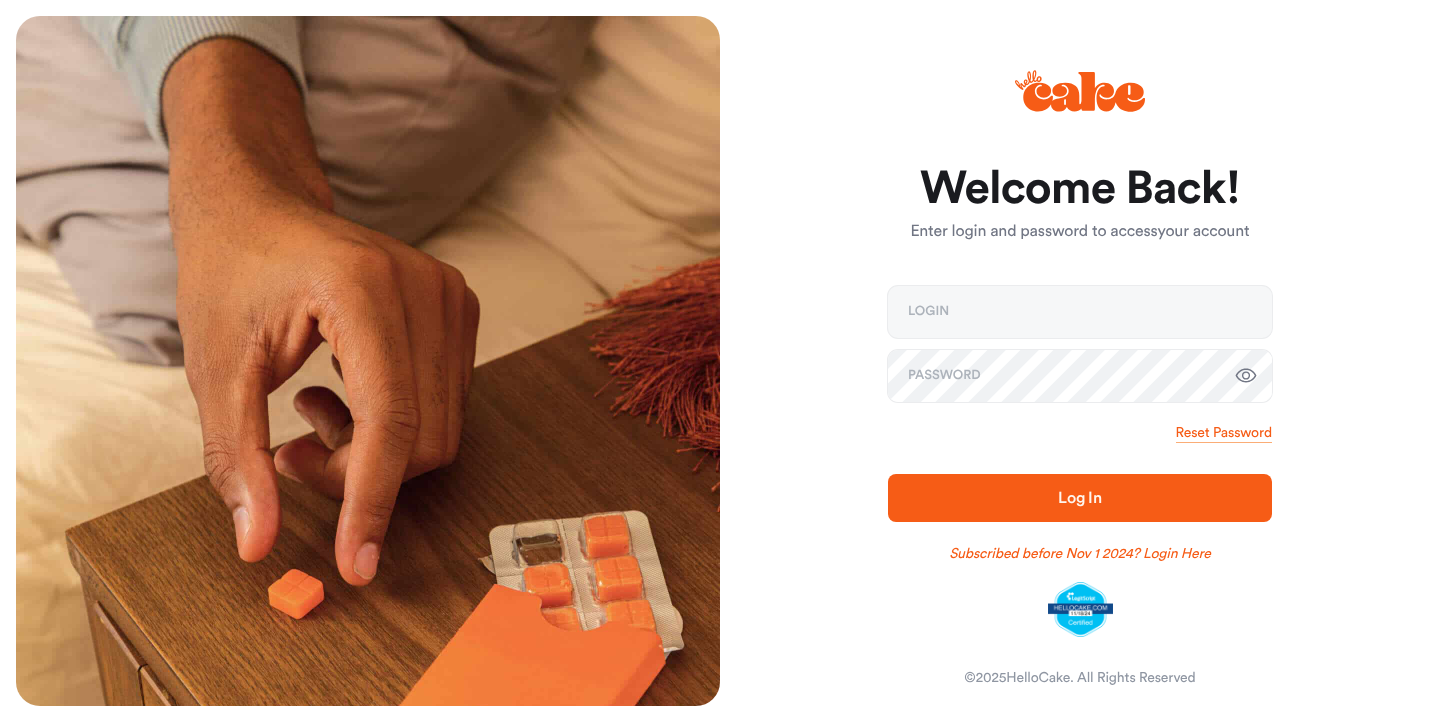 scroll, scrollTop: 0, scrollLeft: 0, axis: both 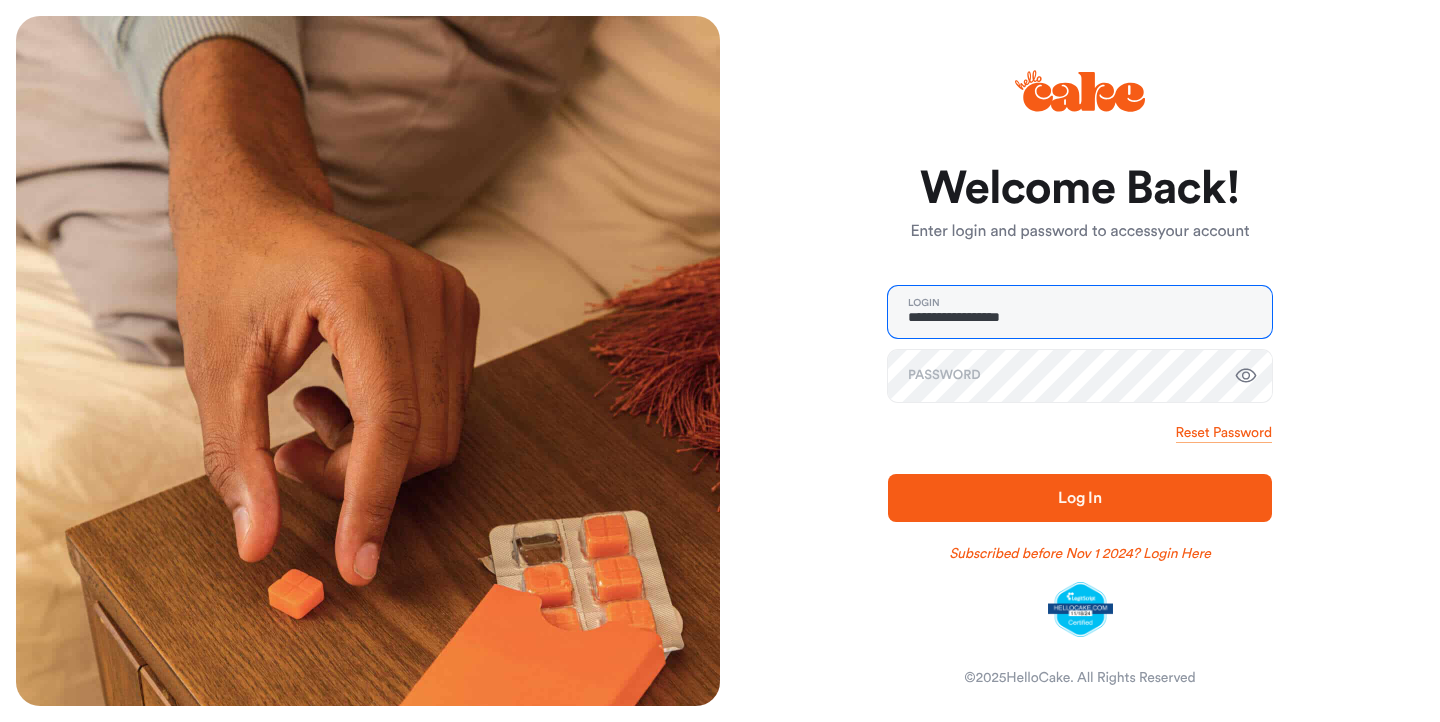 type on "**********" 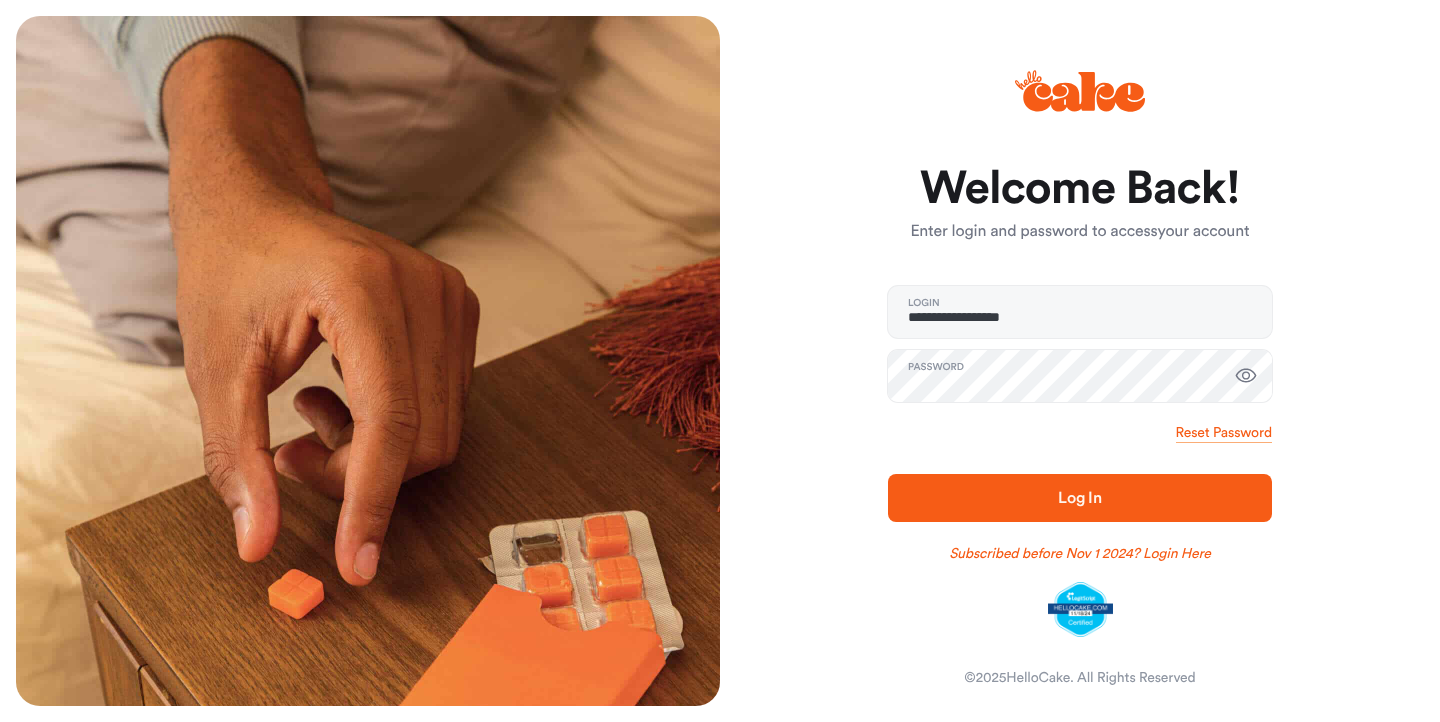 click on "Log In" at bounding box center (1080, 498) 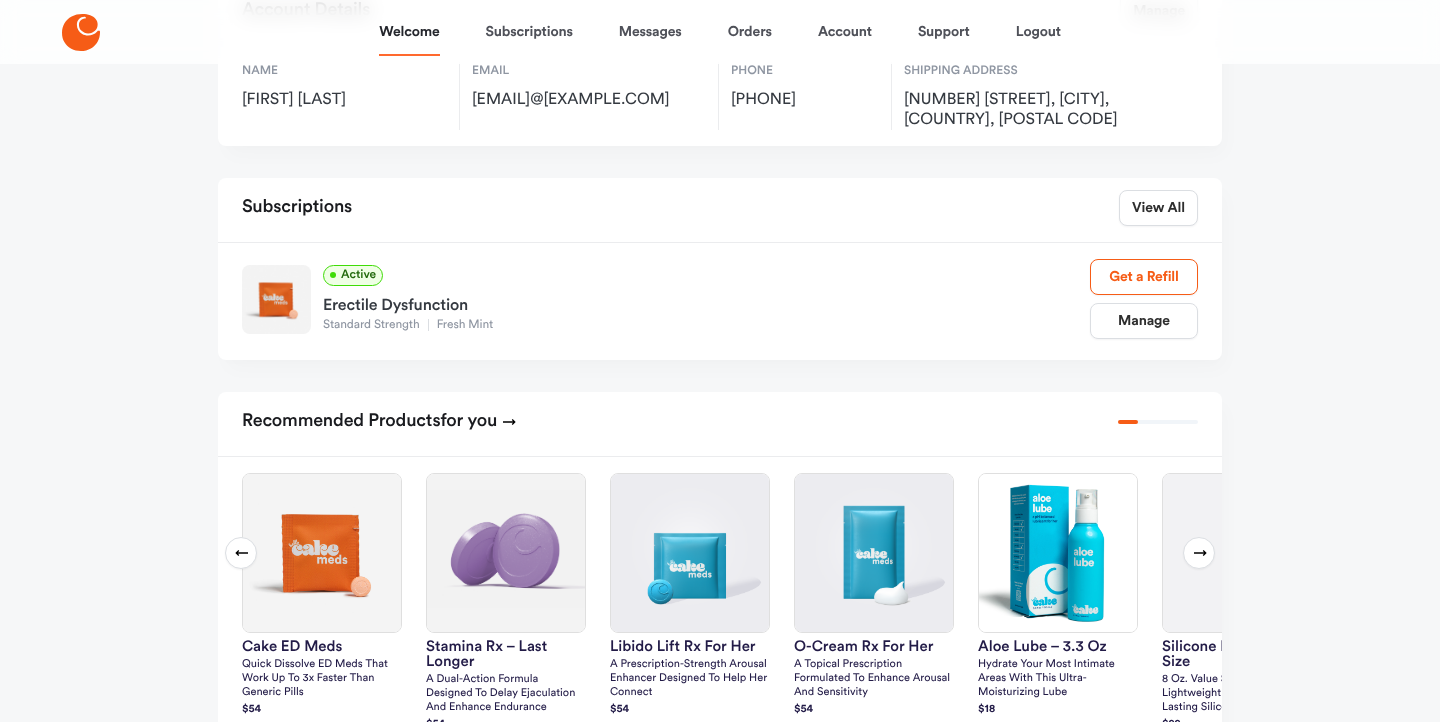 scroll, scrollTop: 198, scrollLeft: 0, axis: vertical 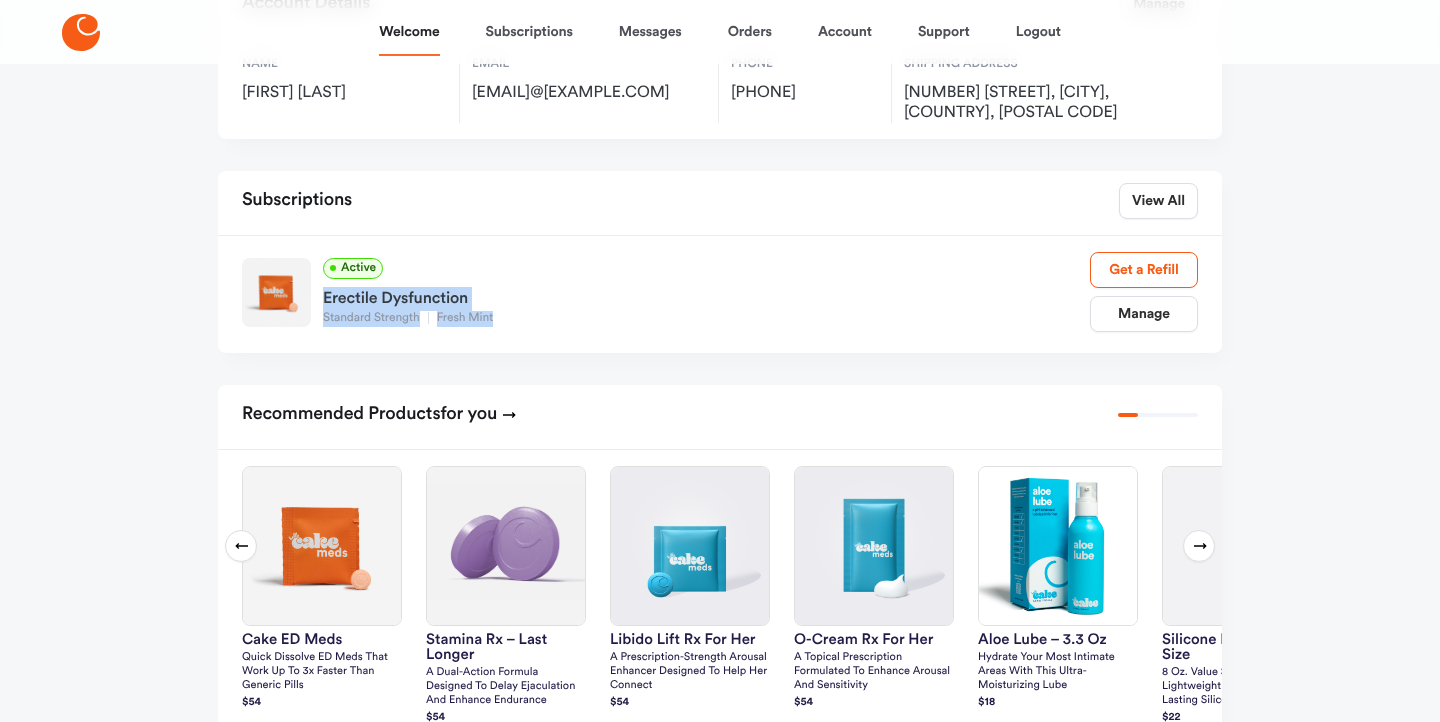 click on "Erectile Dysfunction" at bounding box center (706, 295) 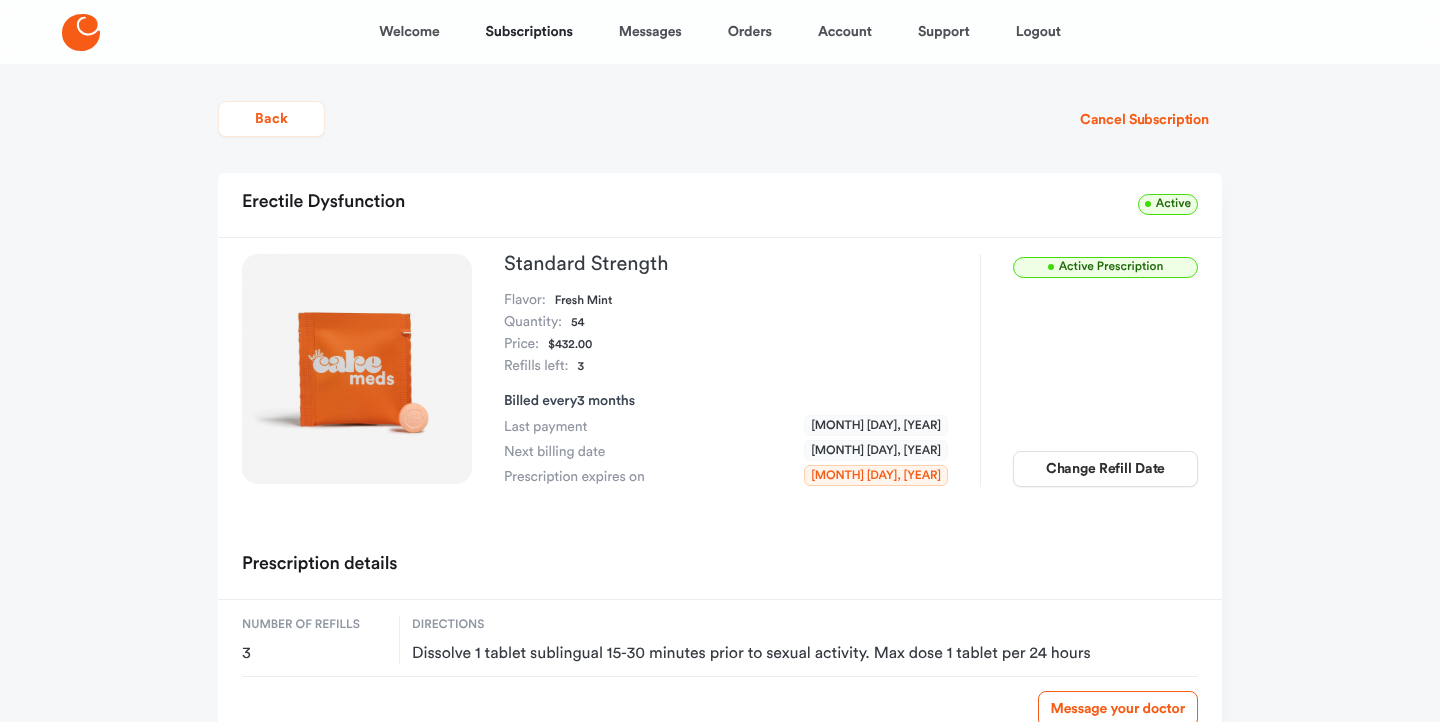 scroll, scrollTop: 0, scrollLeft: 0, axis: both 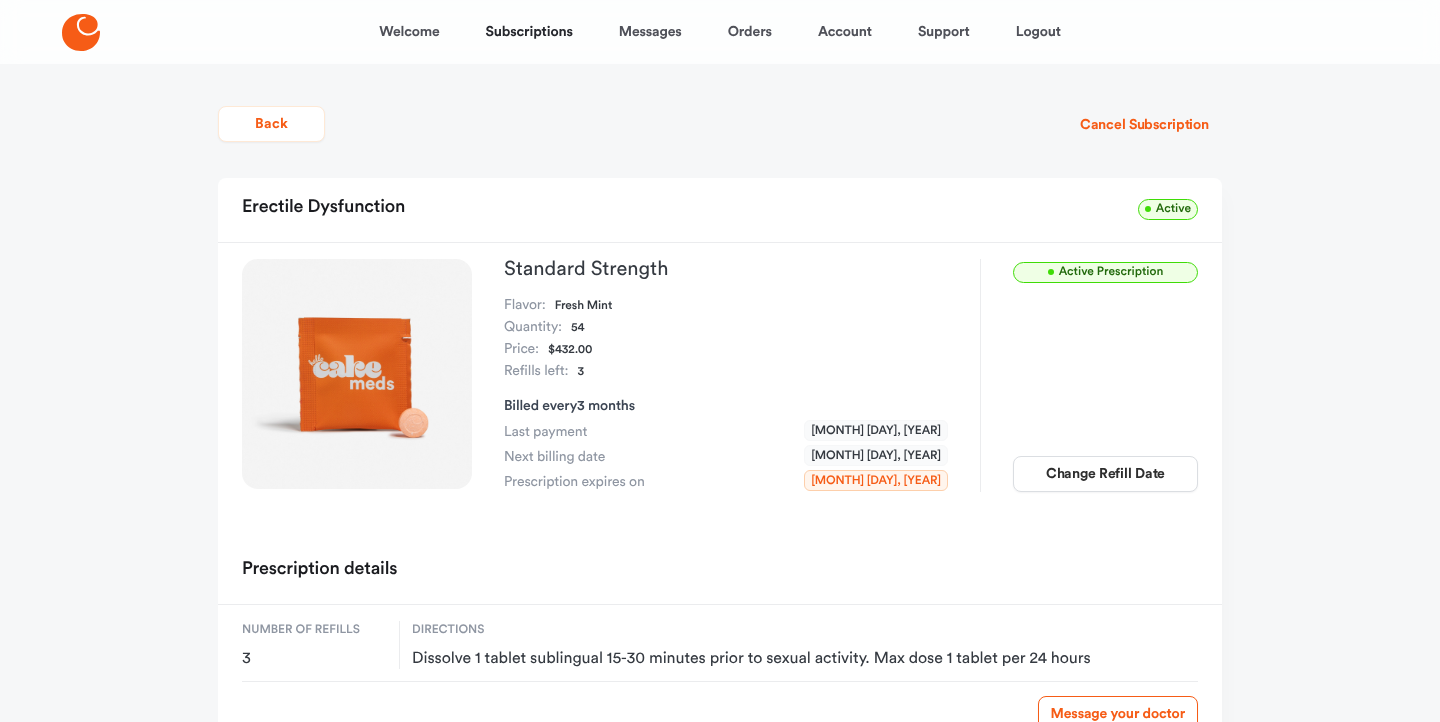 click on "Active Prescription" at bounding box center (1105, 272) 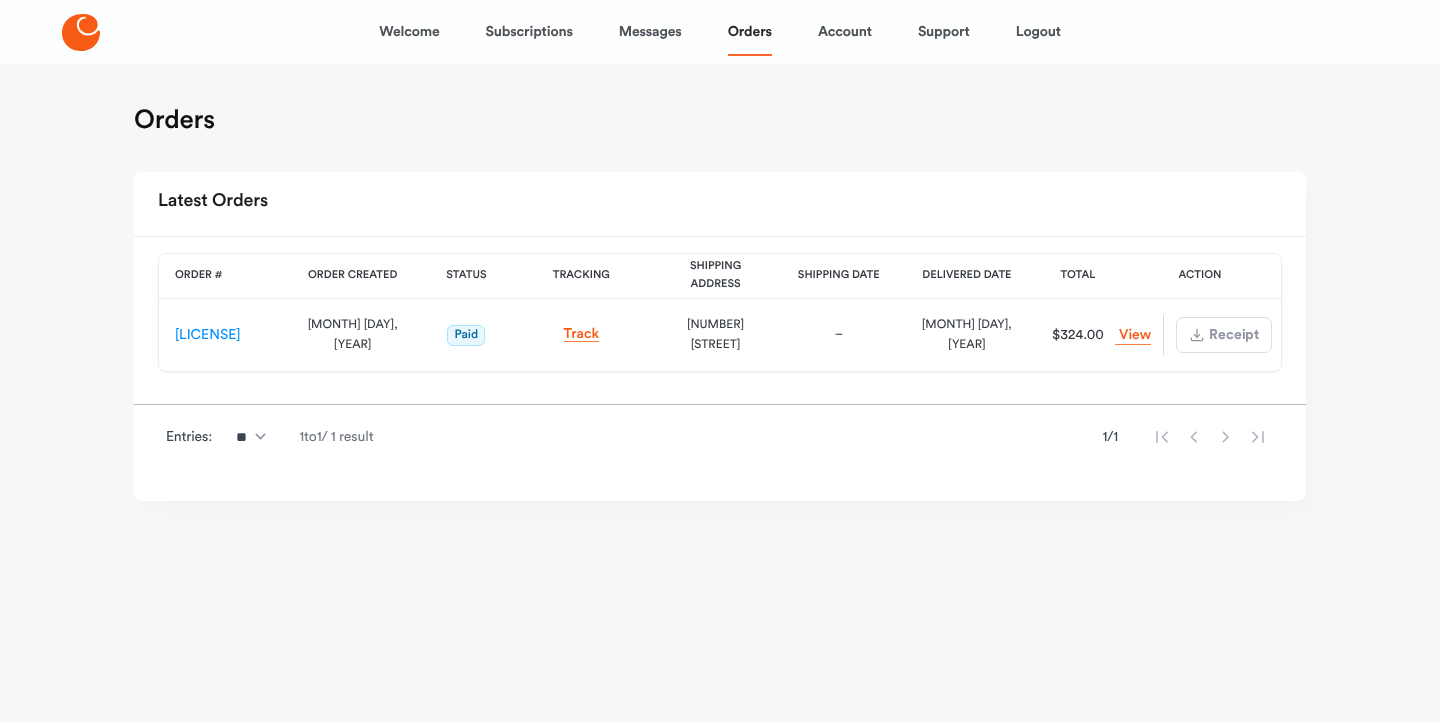 click on "Subscriptions" at bounding box center [529, 32] 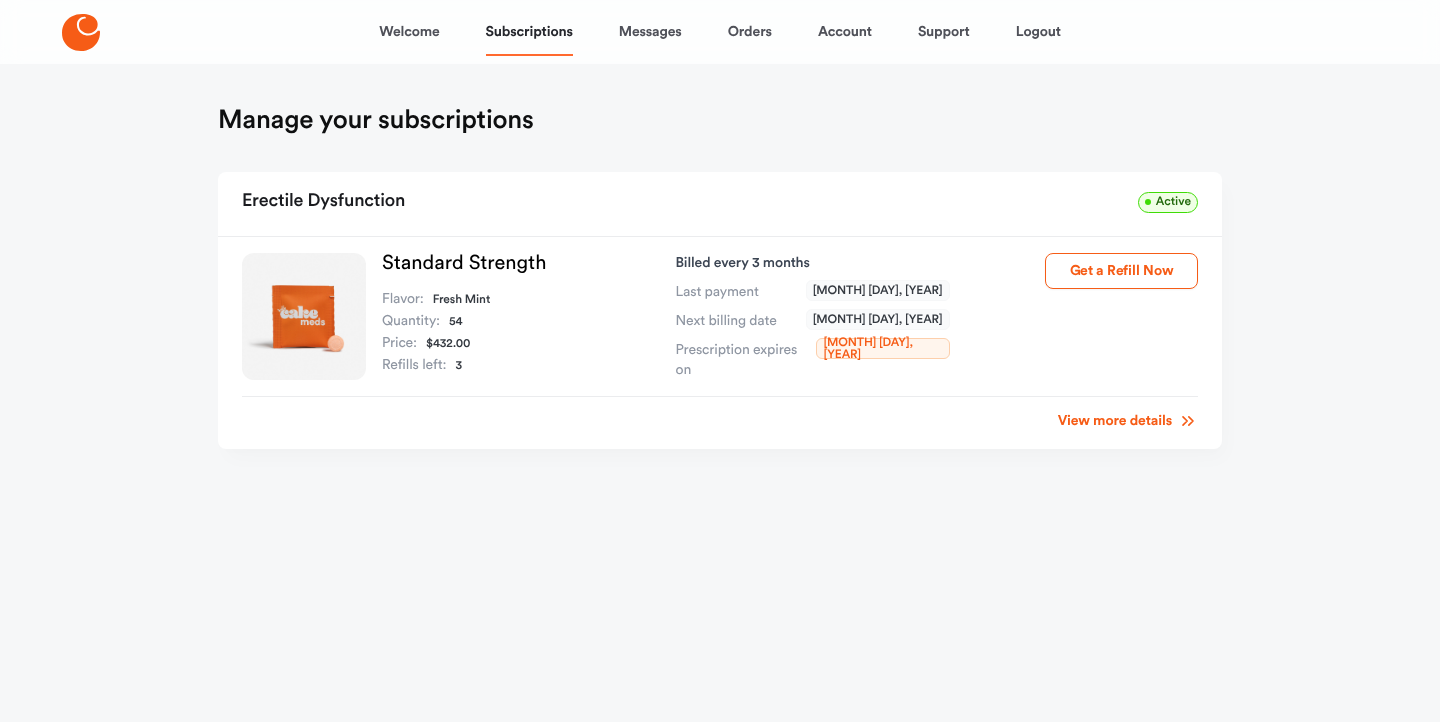 click at bounding box center (304, 316) 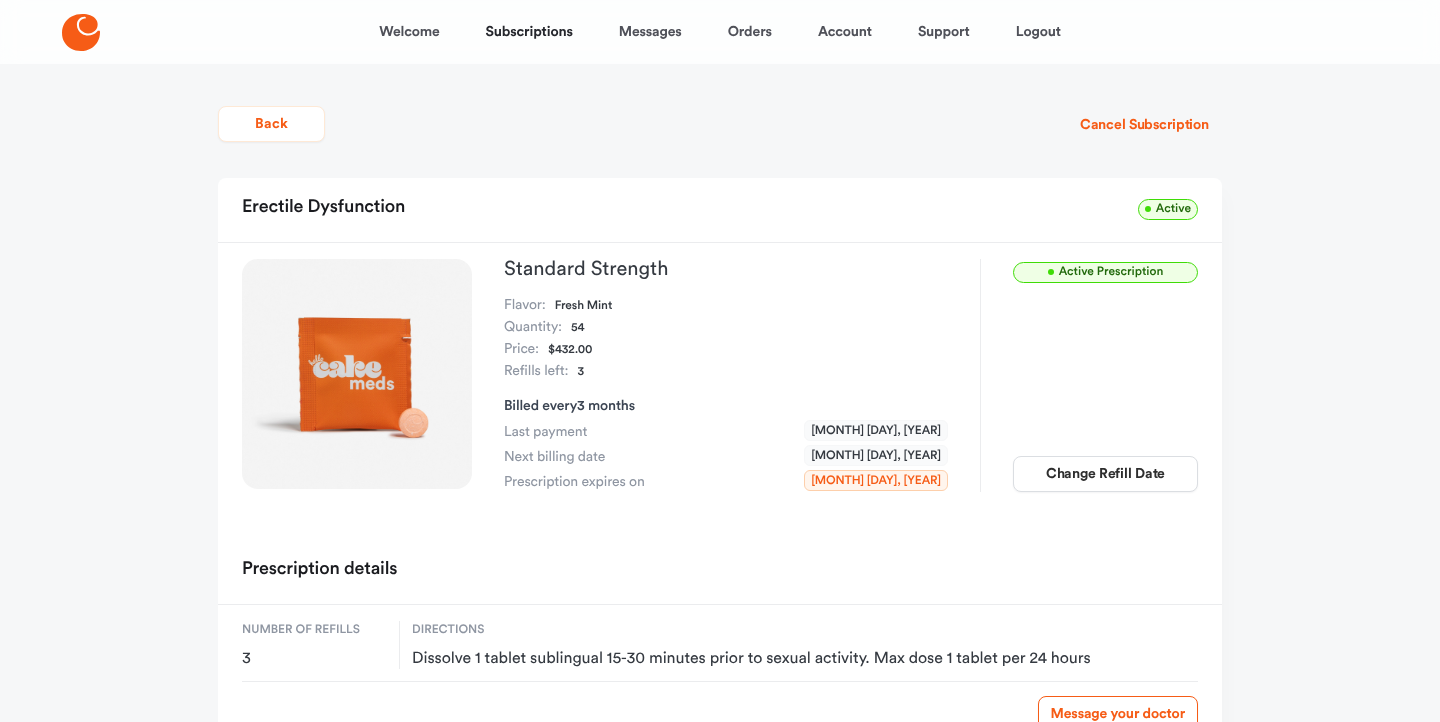scroll, scrollTop: 0, scrollLeft: 0, axis: both 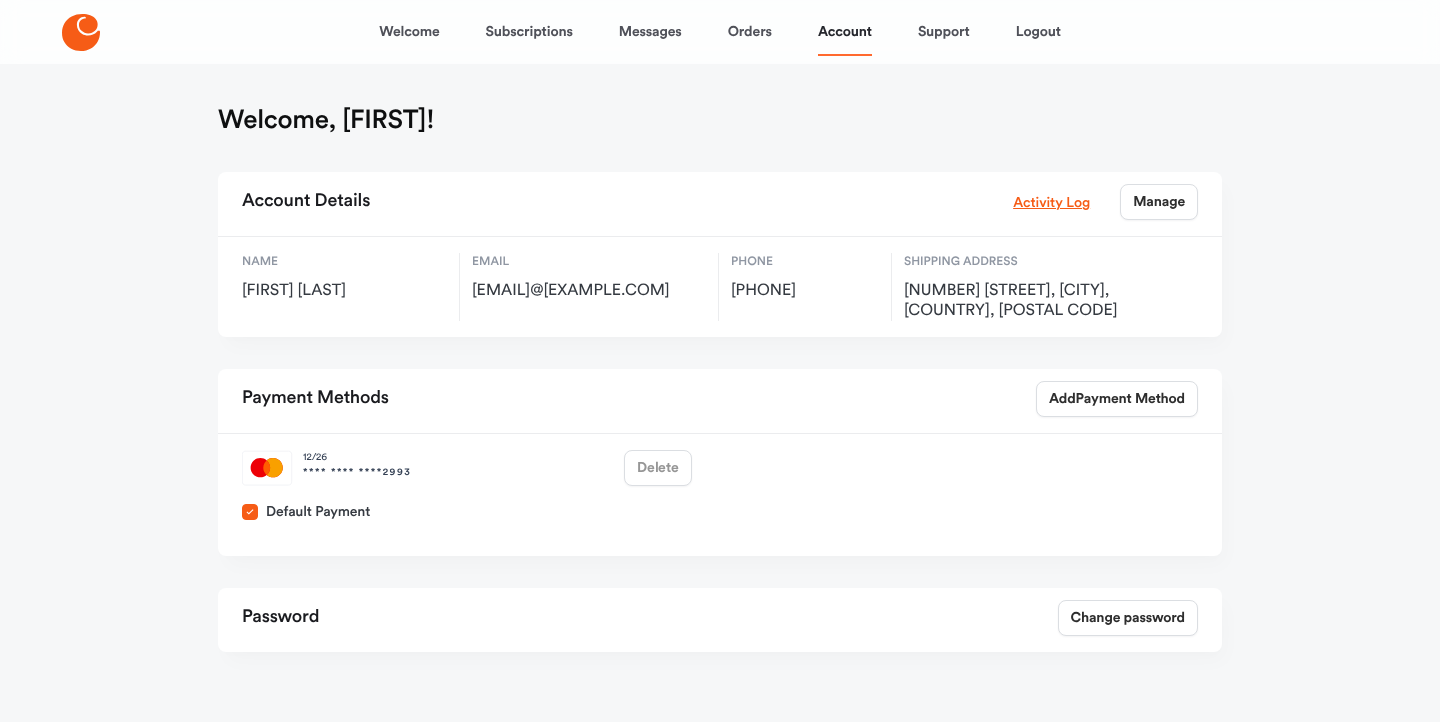 click on "Support" at bounding box center (944, 32) 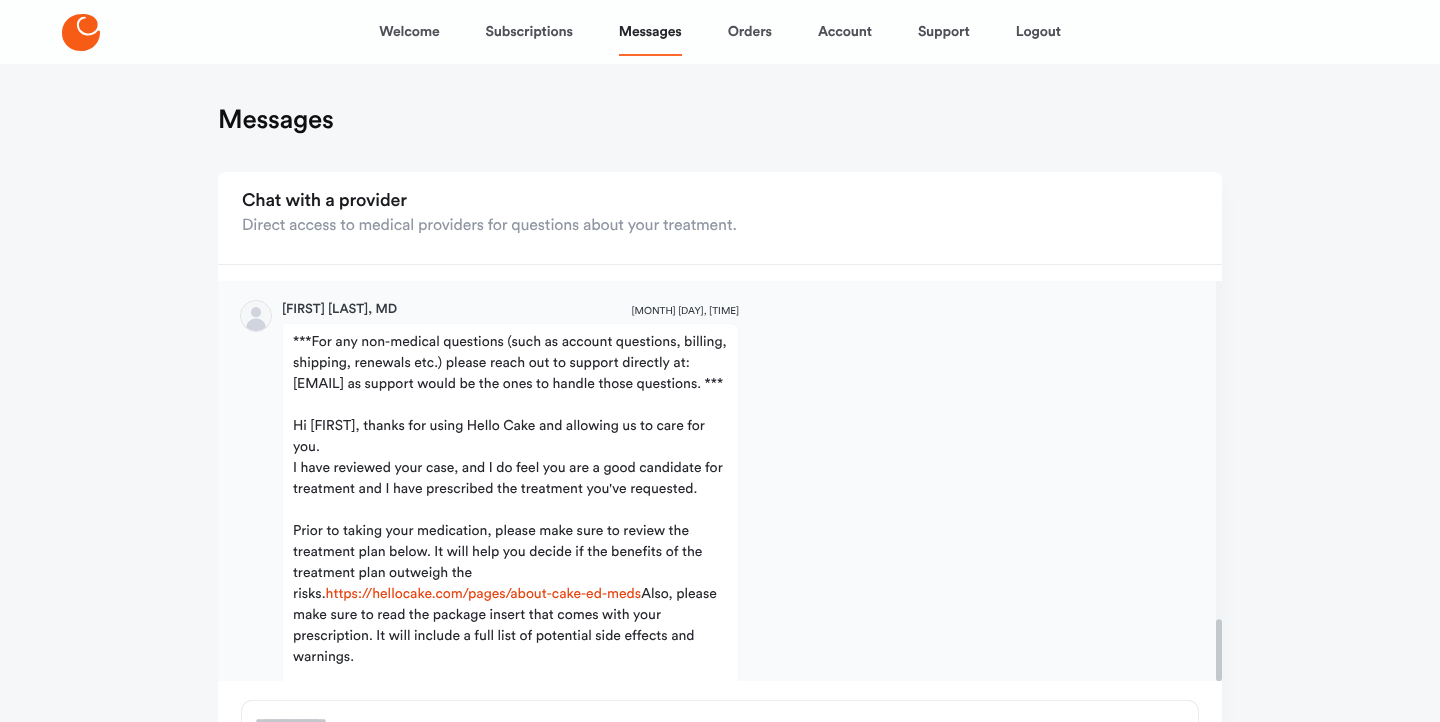 scroll, scrollTop: 2187, scrollLeft: 0, axis: vertical 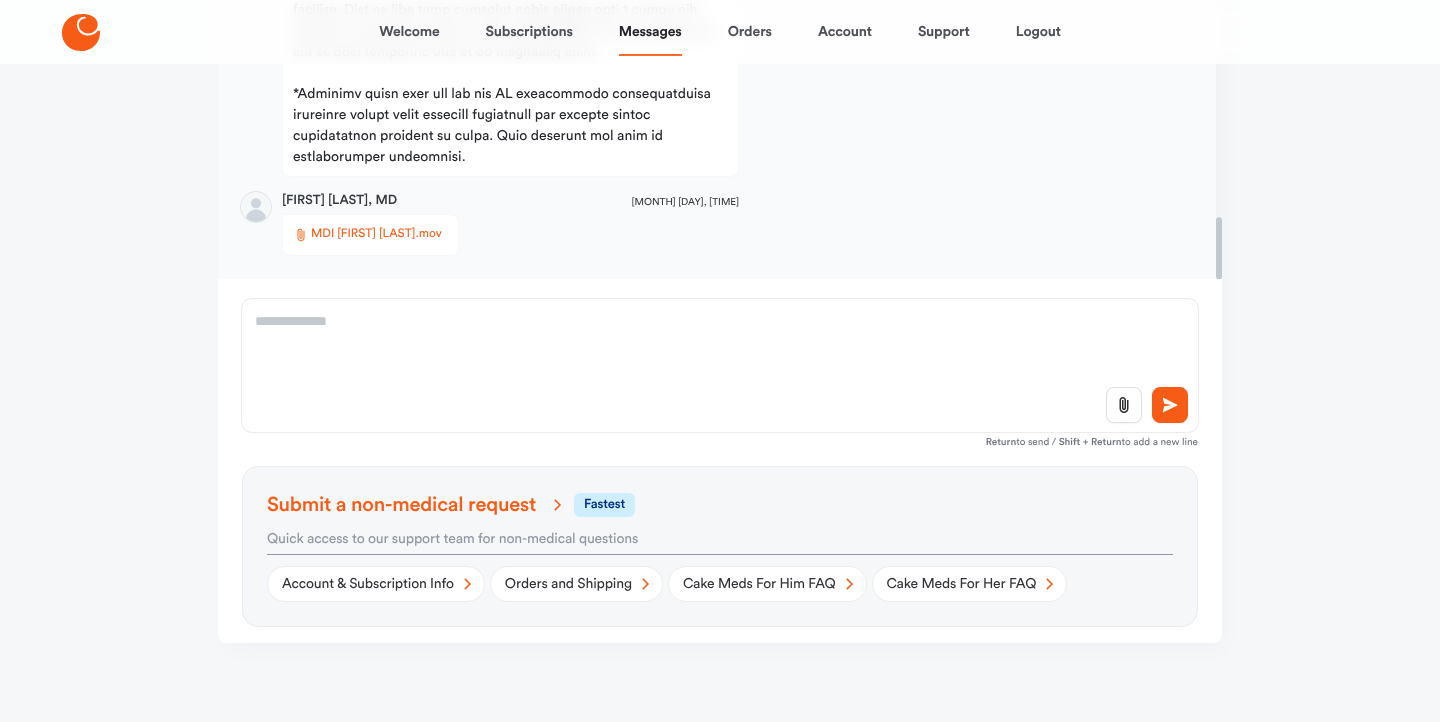 click on "Orders" at bounding box center (750, 32) 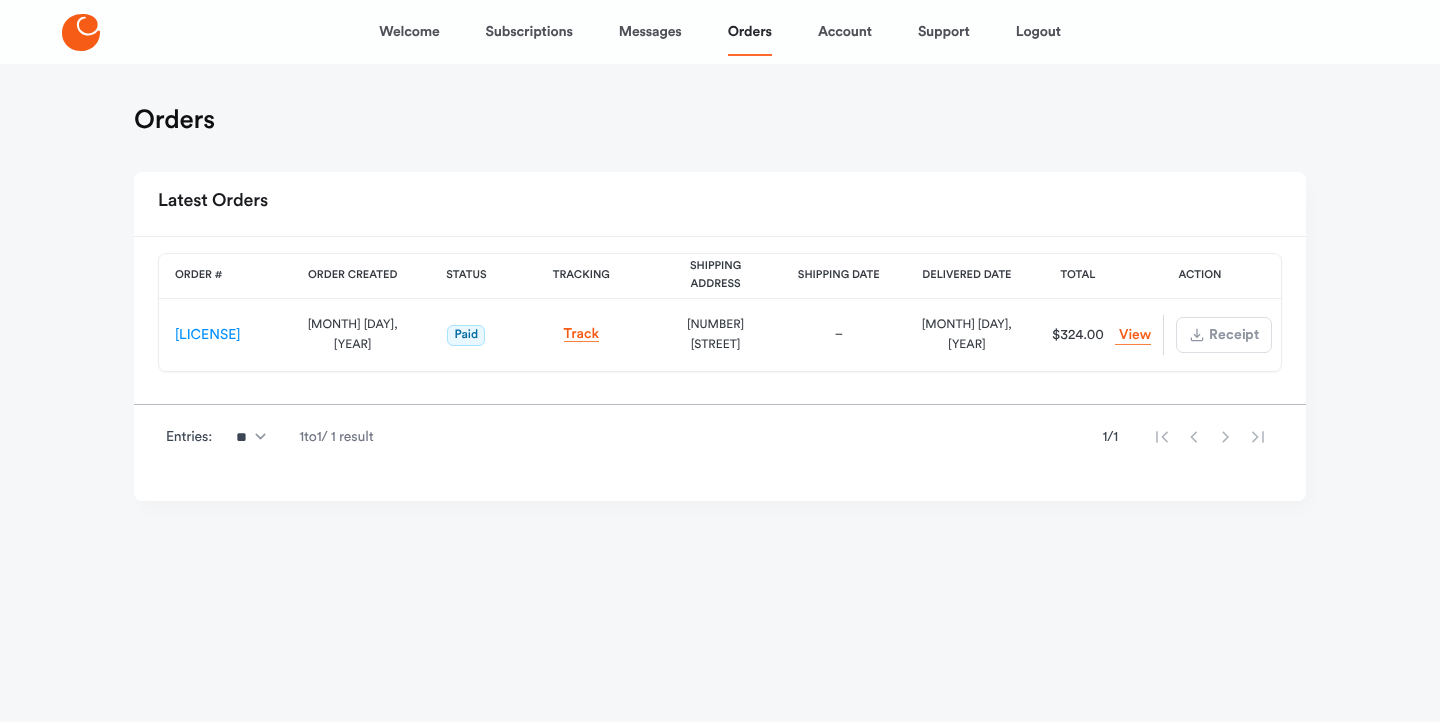 click on "Account" at bounding box center (845, 32) 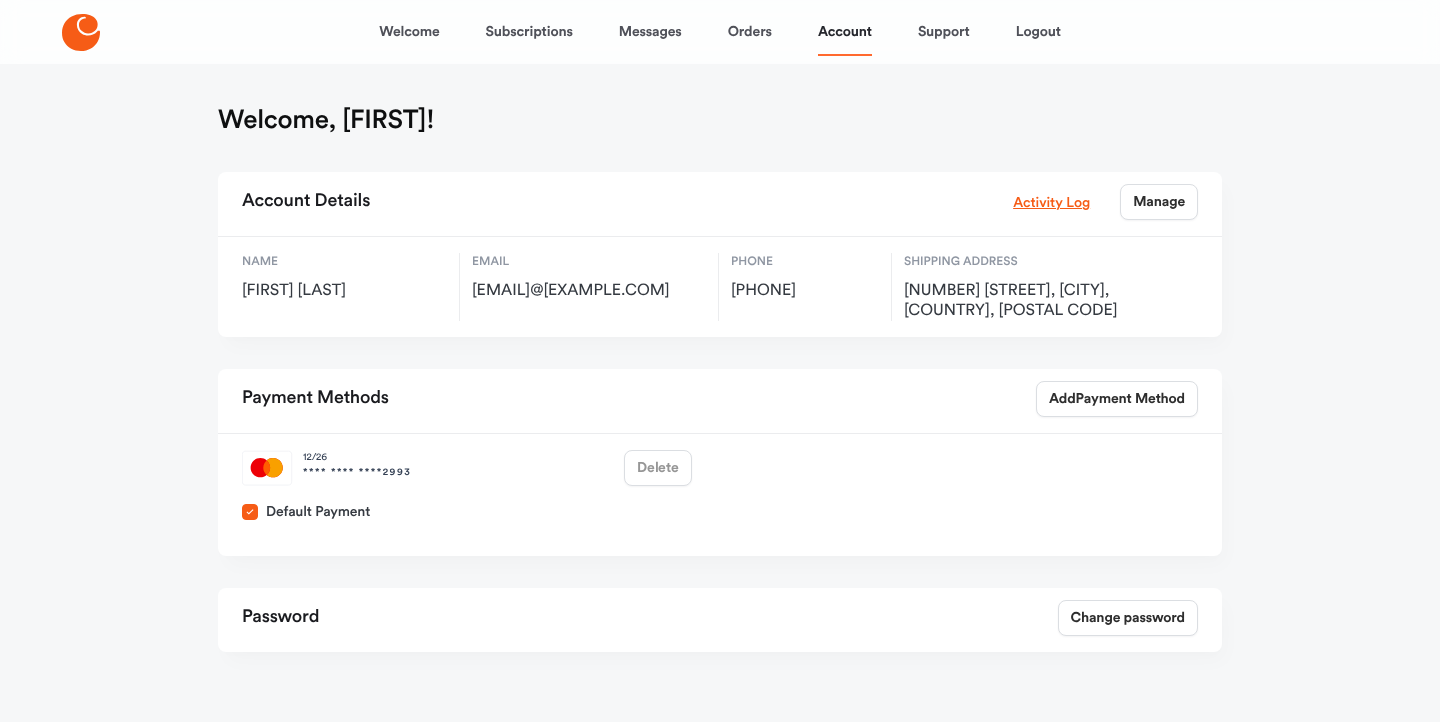 click on "Support" at bounding box center (944, 32) 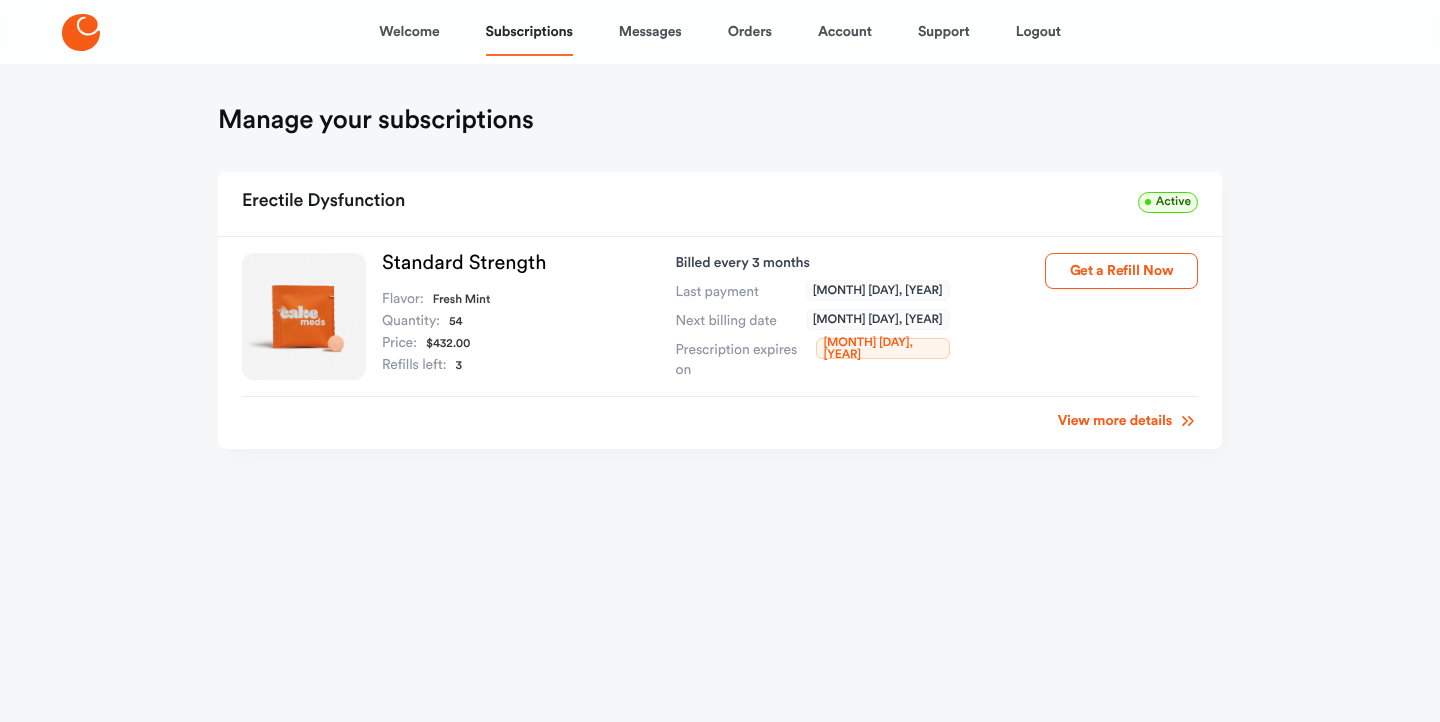 click on "Welcome" at bounding box center [409, 32] 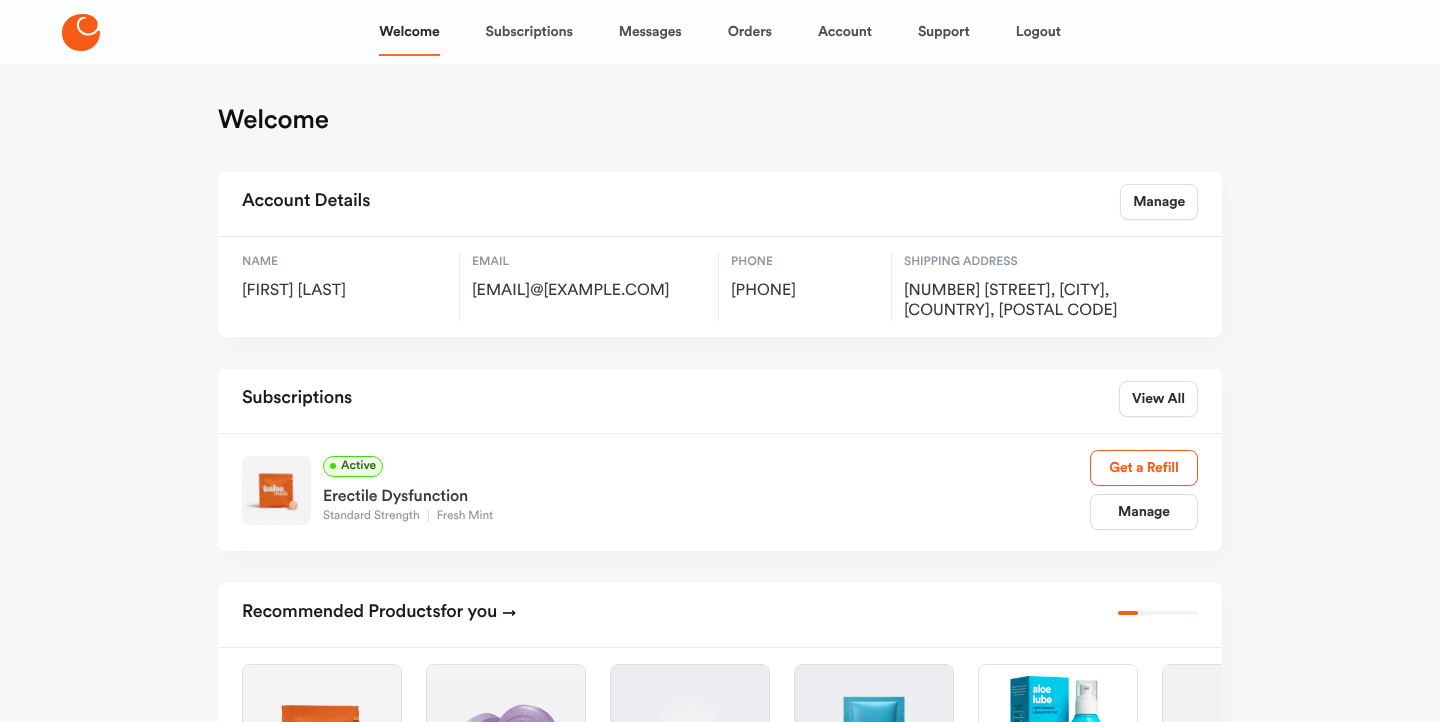click on "Logout" at bounding box center (1038, 32) 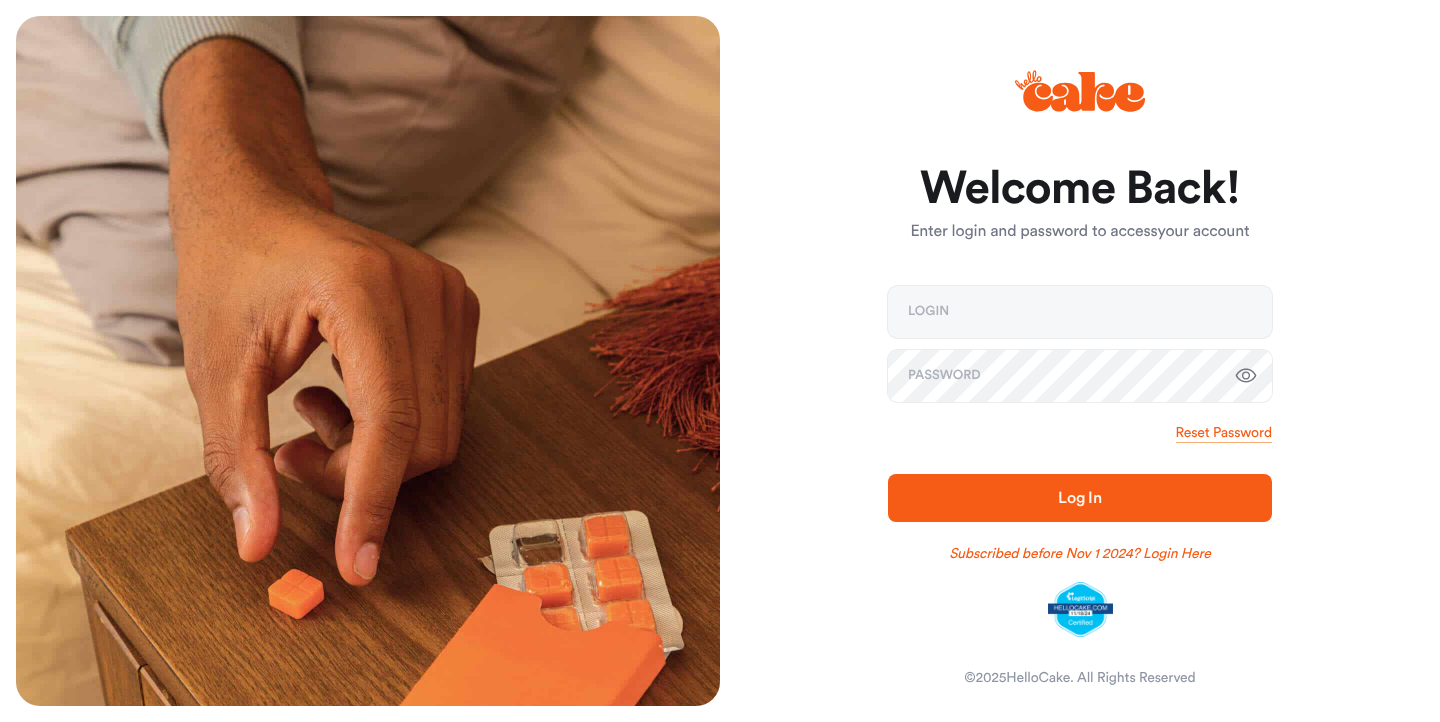 scroll, scrollTop: 0, scrollLeft: 0, axis: both 